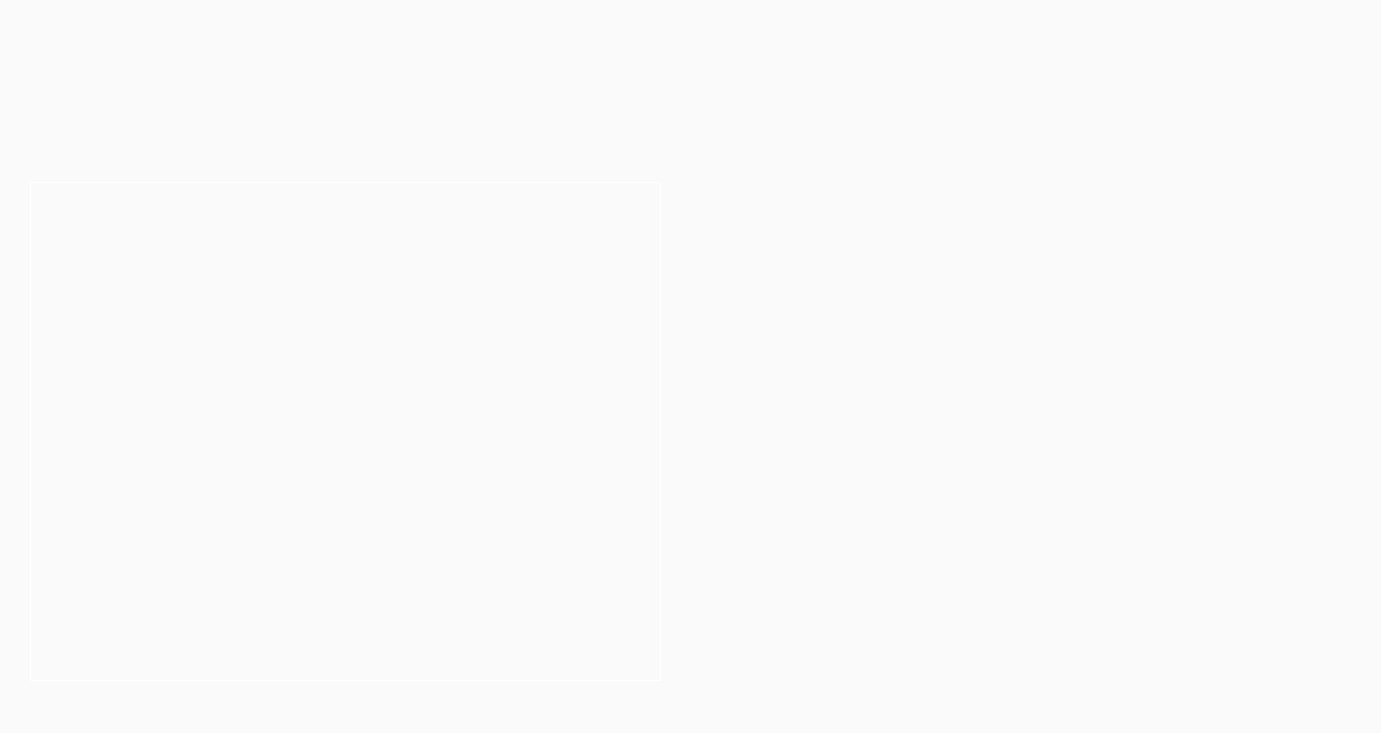 scroll, scrollTop: 0, scrollLeft: 0, axis: both 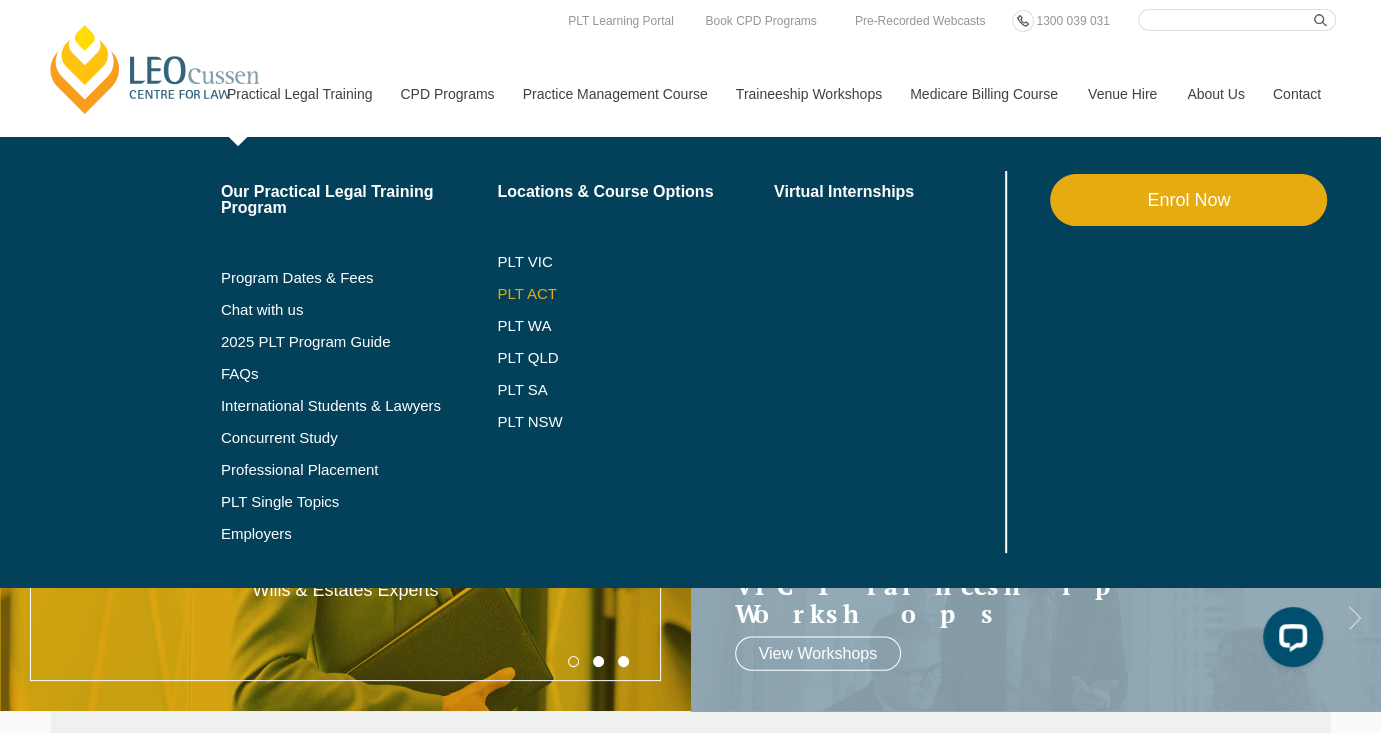 click on "PLT ACT" at bounding box center [635, 294] 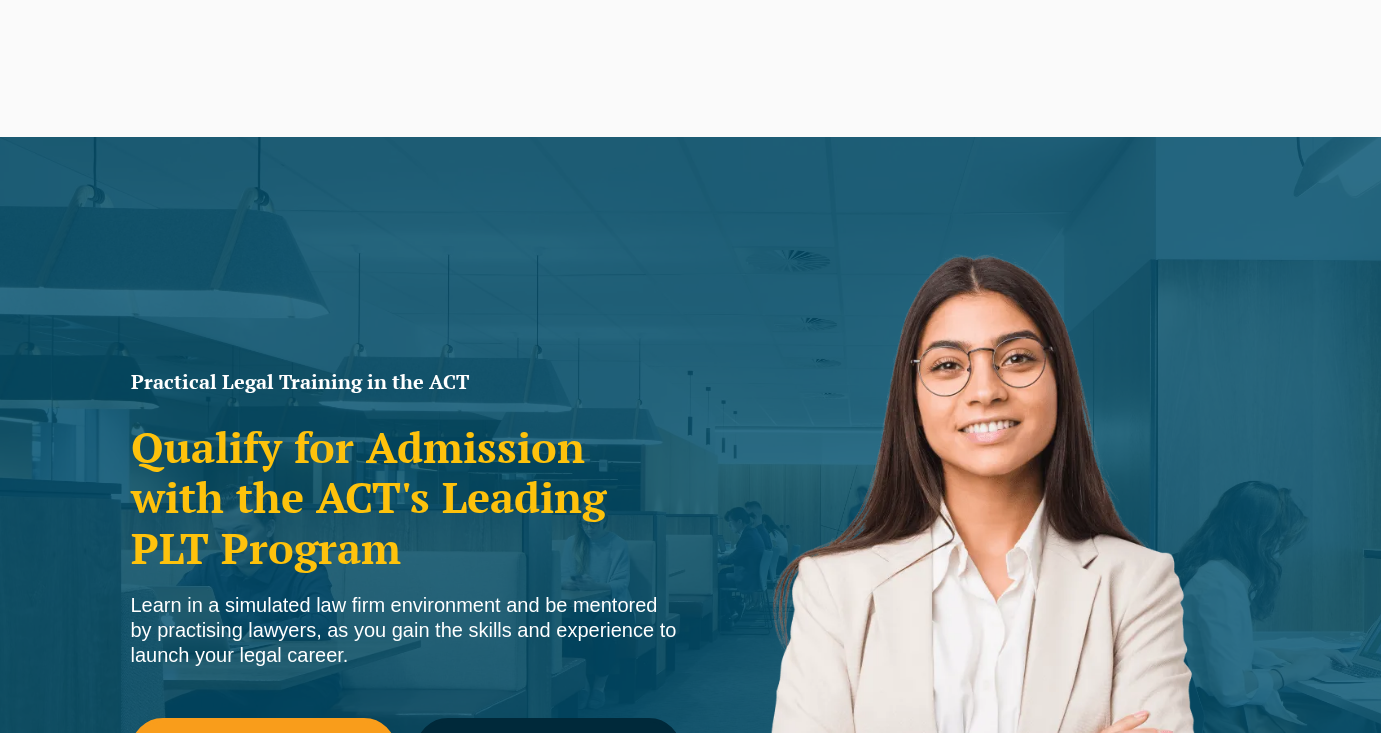 scroll, scrollTop: 0, scrollLeft: 0, axis: both 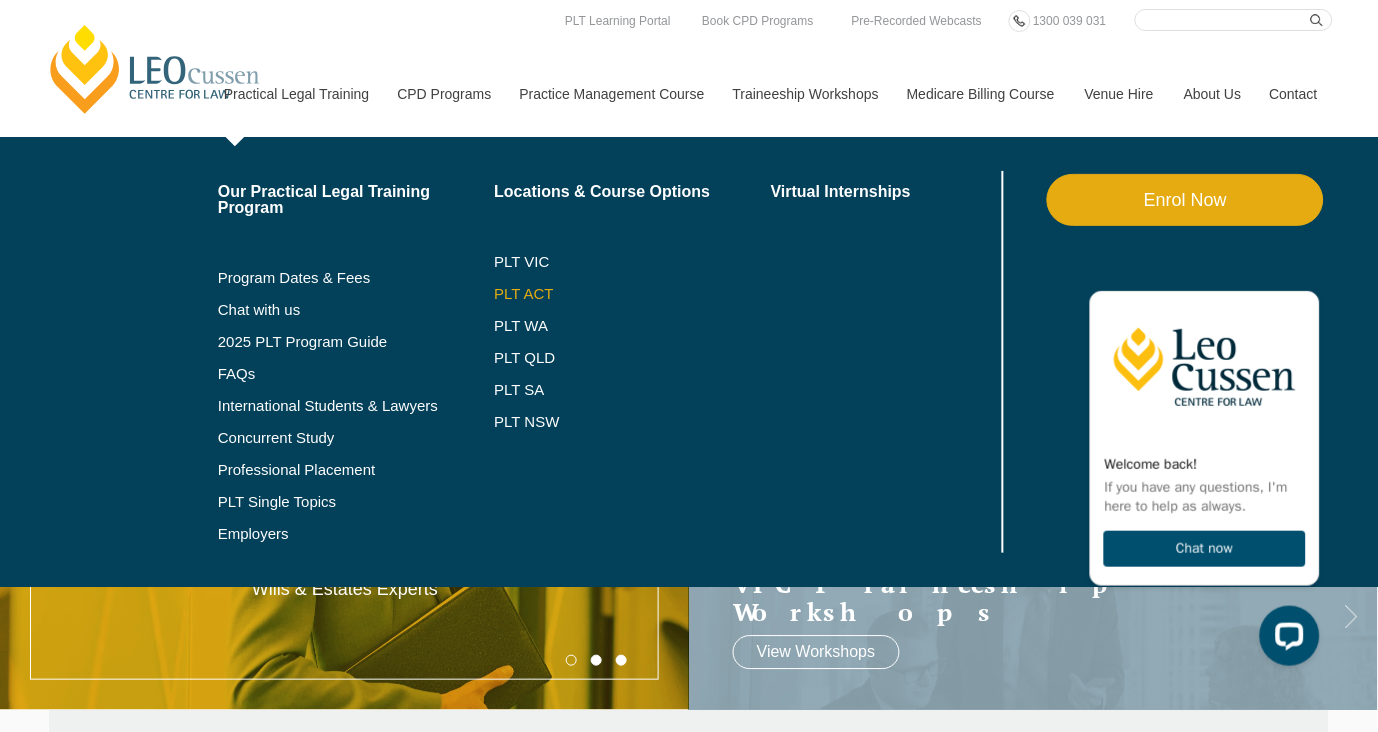 click on "PLT ACT" at bounding box center (632, 294) 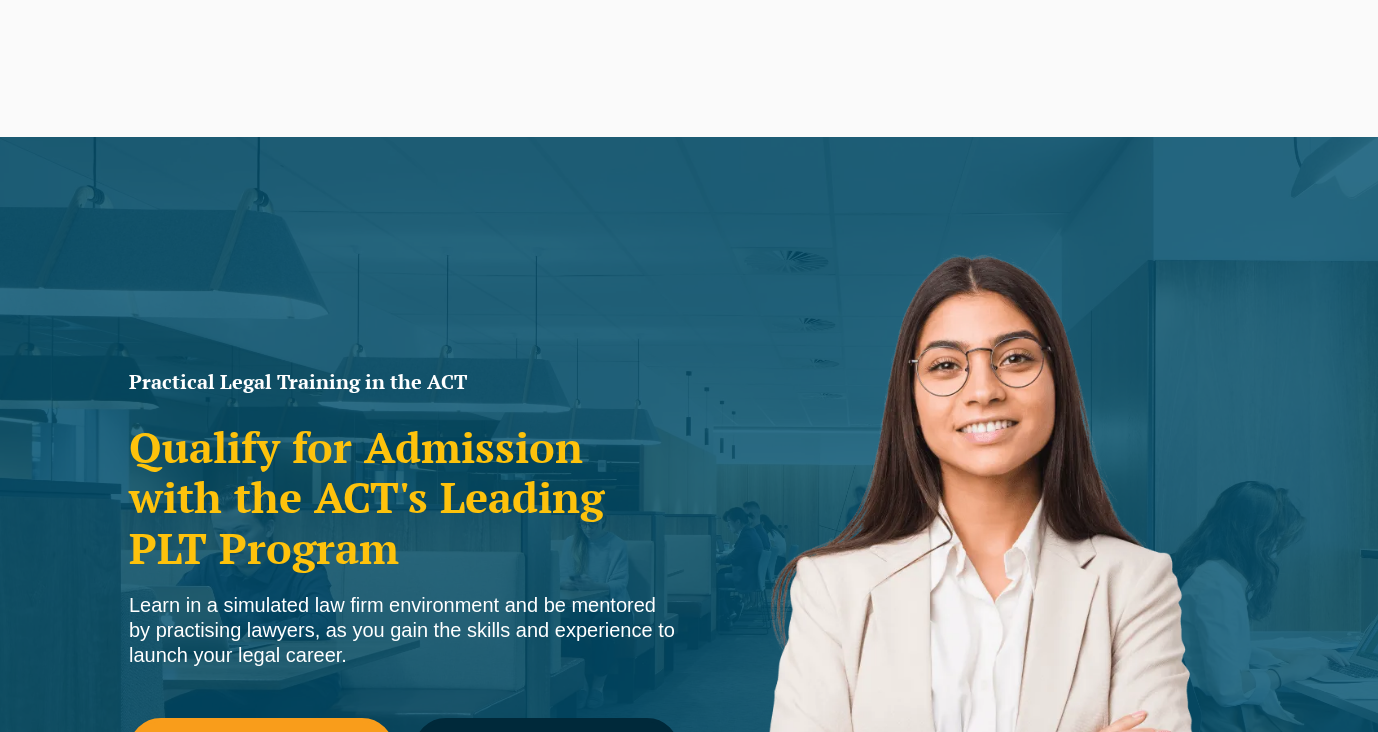 scroll, scrollTop: 0, scrollLeft: 0, axis: both 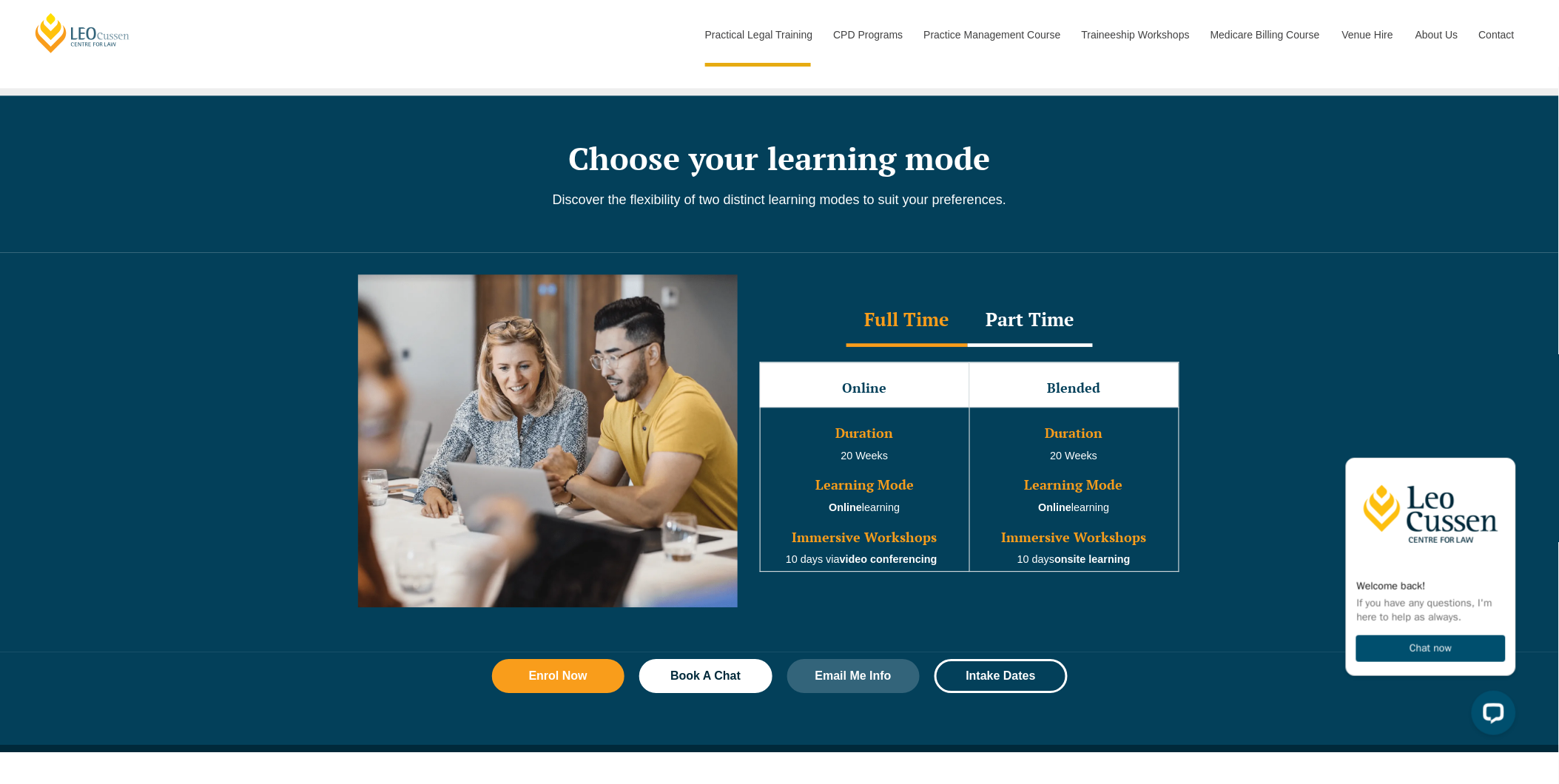 click on "Discover the flexibility of two distinct learning modes to suit your preferences." at bounding box center (780, 200) 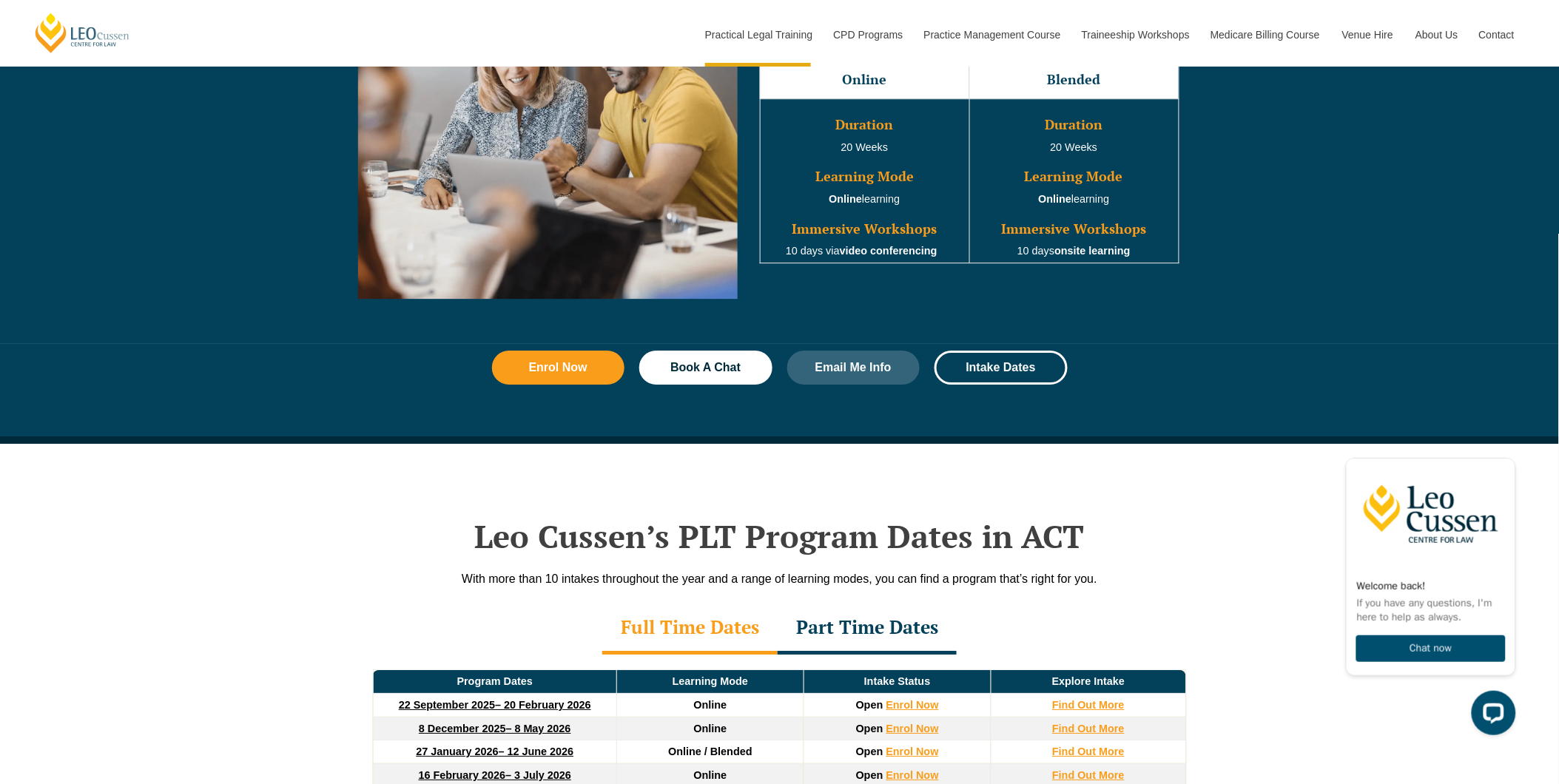 scroll, scrollTop: 1561, scrollLeft: 0, axis: vertical 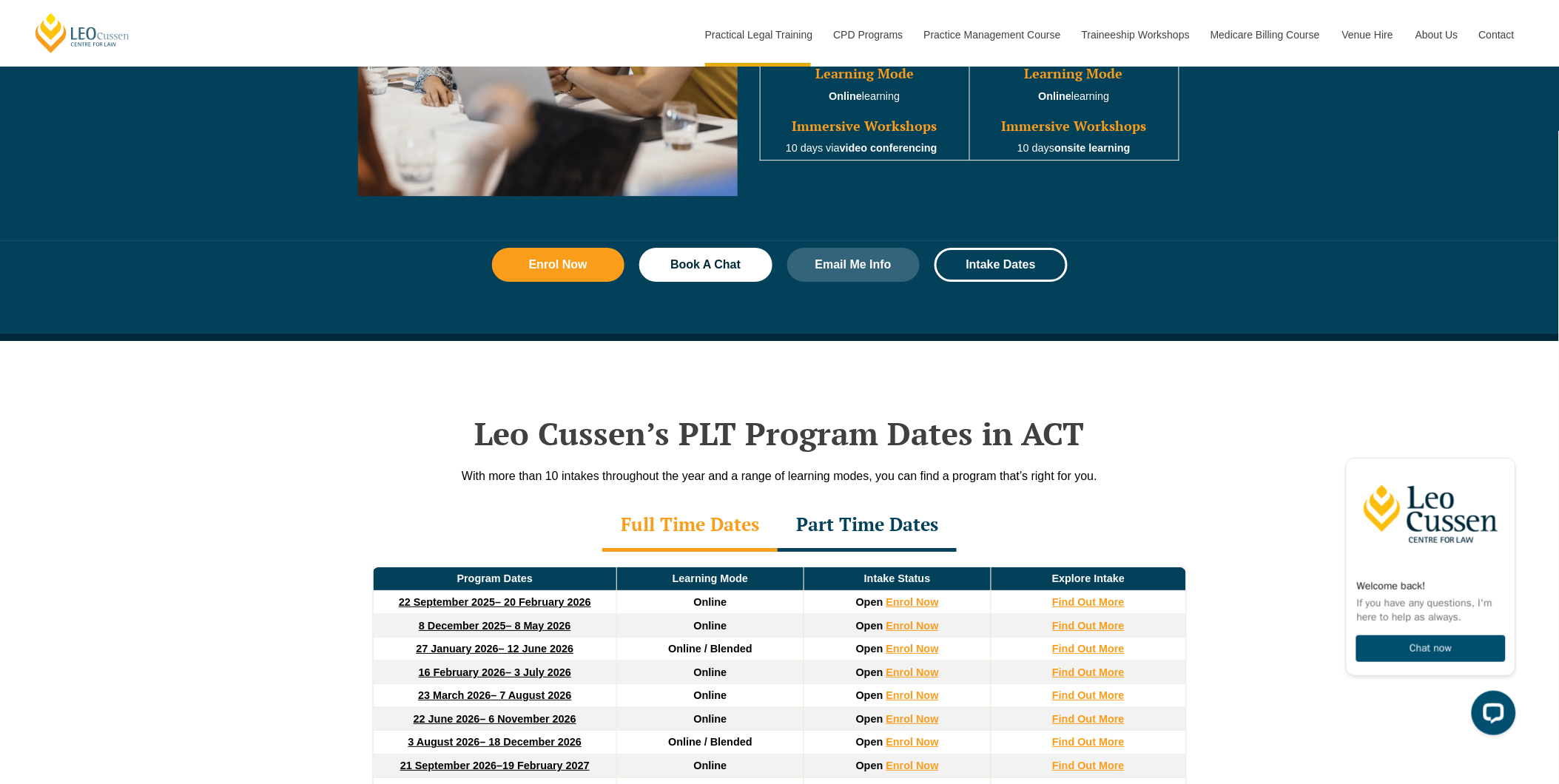 click on "Enrol Now                       Book A Chat                       Email Me Info                       Intake Dates" at bounding box center [779, 291] 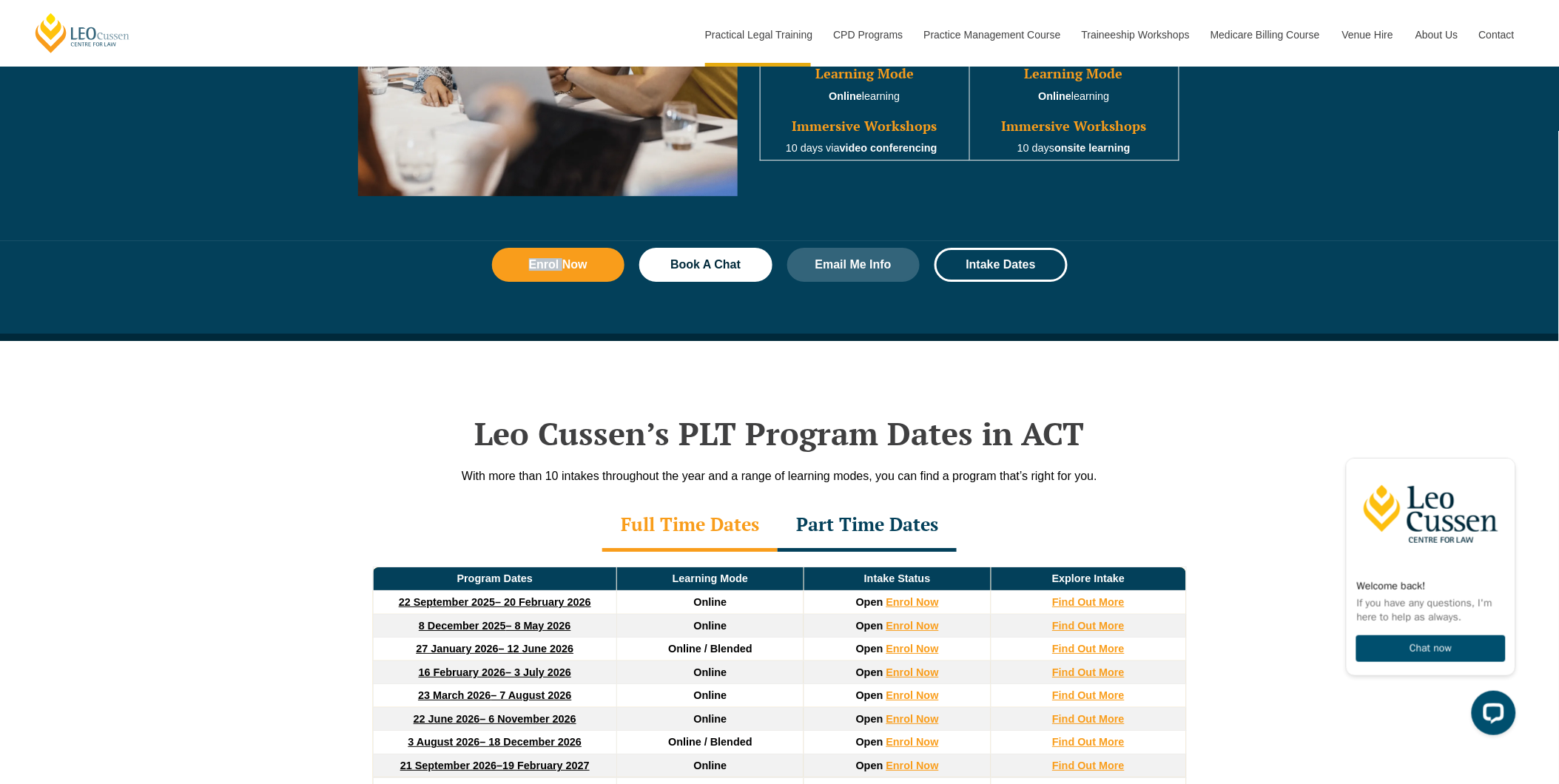 click on "Enrol Now                       Book A Chat                       Email Me Info                       Intake Dates" at bounding box center (779, 291) 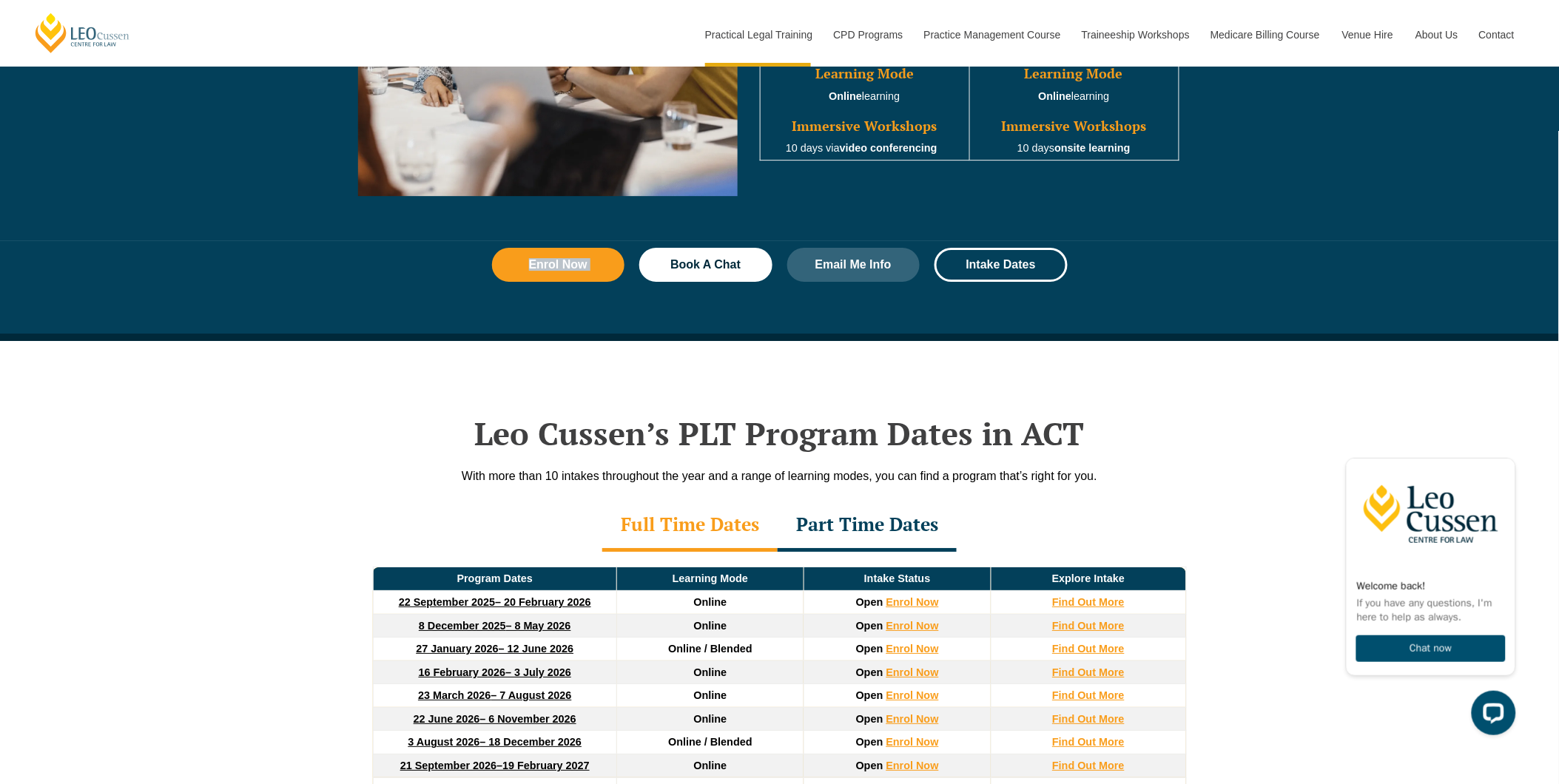 click on "Enrol Now                       Book A Chat                       Email Me Info                       Intake Dates" at bounding box center [779, 291] 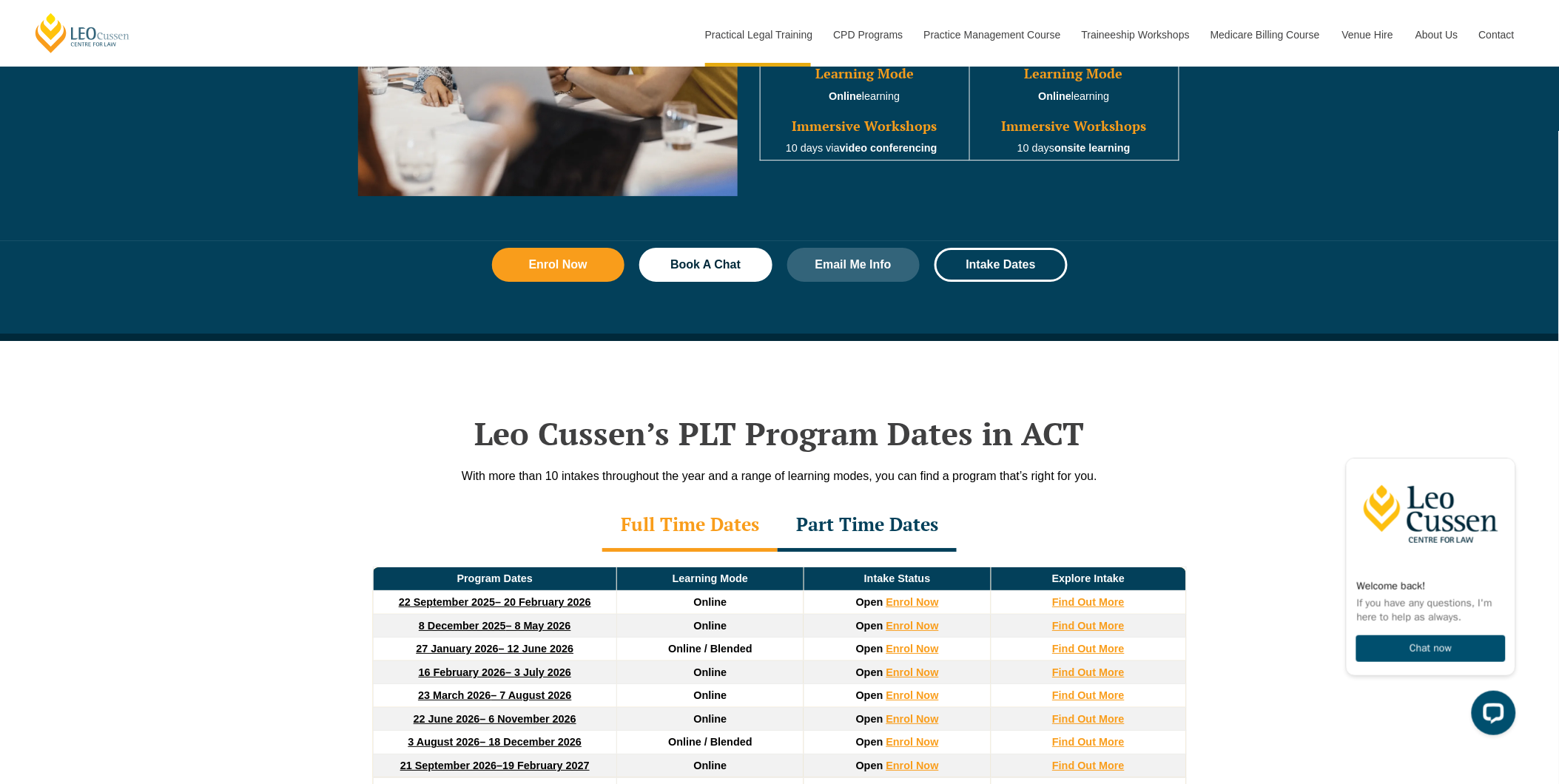 click on "Enrol Now                       Book A Chat                       Email Me Info                       Intake Dates" at bounding box center [779, 291] 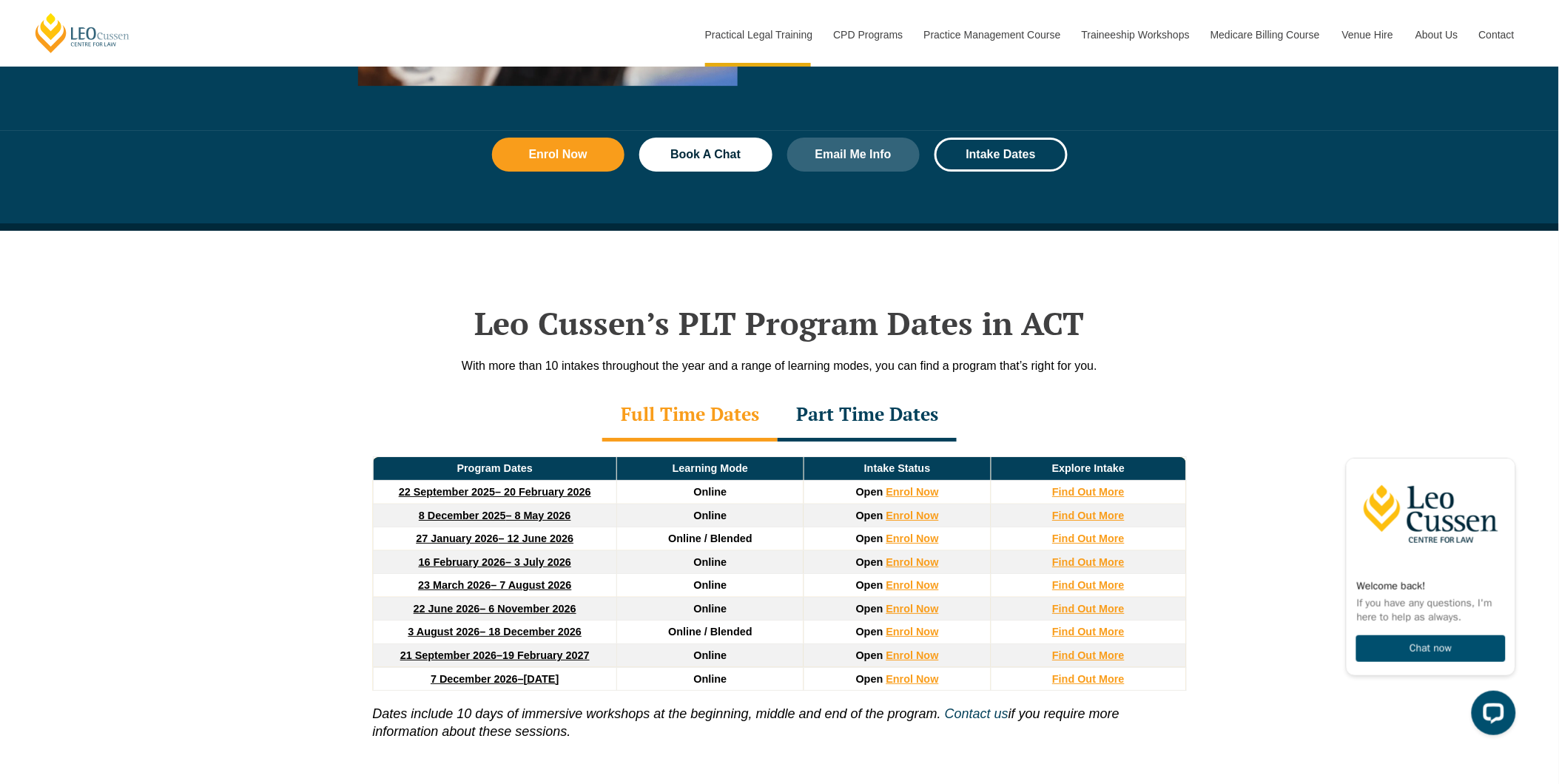 scroll, scrollTop: 1890, scrollLeft: 0, axis: vertical 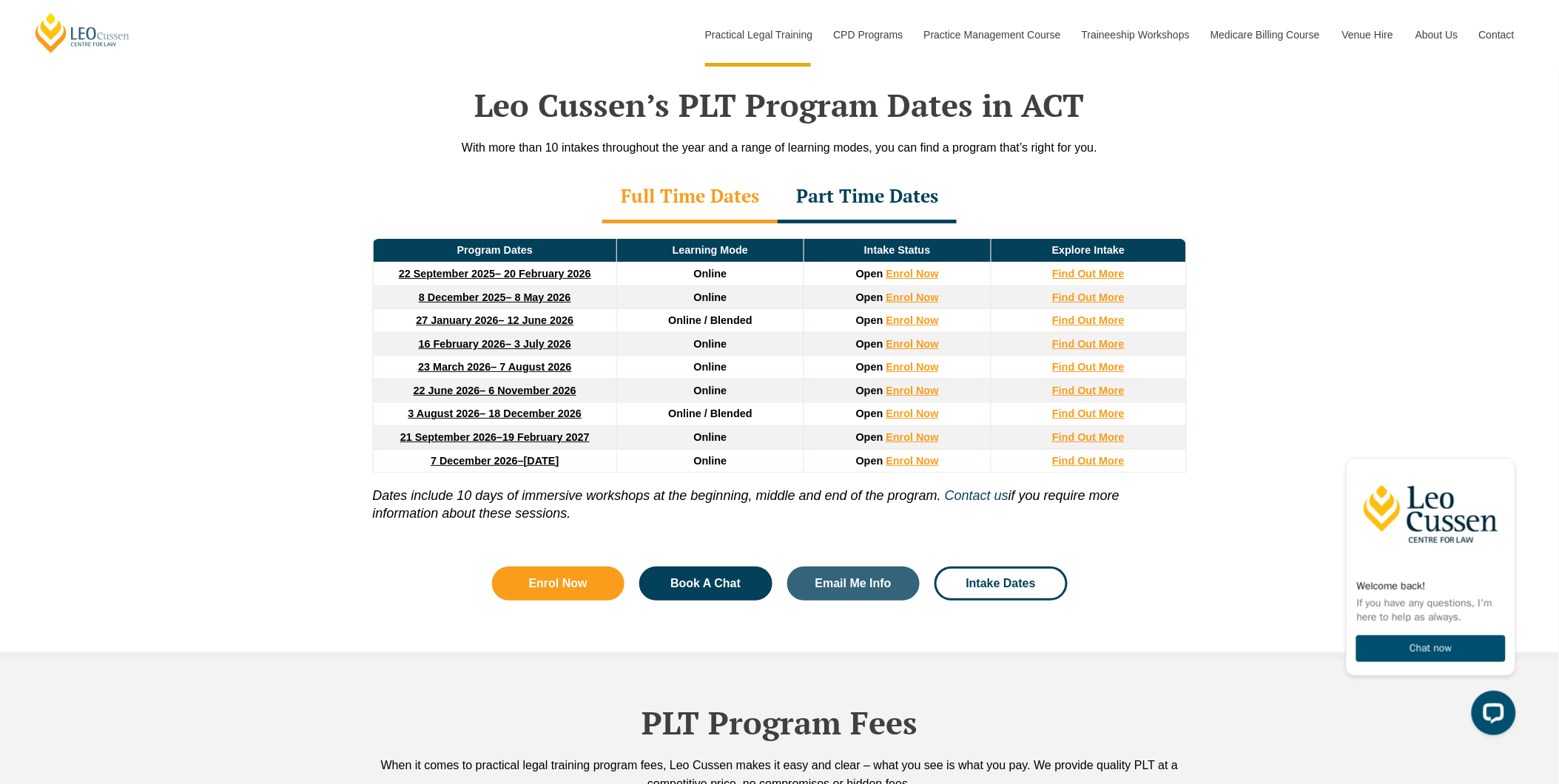 click on "Leo Cussen’s PLT Program Dates in ACT          With more than 10 intakes throughout the year and a range of learning modes, you can find a program that’s right for you.              Full Time Dates   Part Time Dates       Full Time Dates                     Program Dates   Learning Mode   Intake Status   Explore Intake           22 September 2025  – 20 February 2026   Online   Open   Enrol Now   Find Out More       8 December 2025  – 8 May 2026   Online   Open   Enrol Now   Find Out More       27 January 2026  – 12 June 2026   Online / Blended   Open   Enrol Now   Find Out More       16 February 2026  – 3 July 2026   Online   Open   Enrol Now   Find Out More       23 March 2026  – 7 August 2026   Online   Open   Enrol Now   Find Out More       22 June 2026  – 6 November 2026   Online   Open   Enrol Now   Find Out More       3 August 2026  – 18 December 2026   Online / Blended   Open   Enrol Now   Find Out More       21 September 2026  –  19 February 2027   Online" at bounding box center (779, 336) 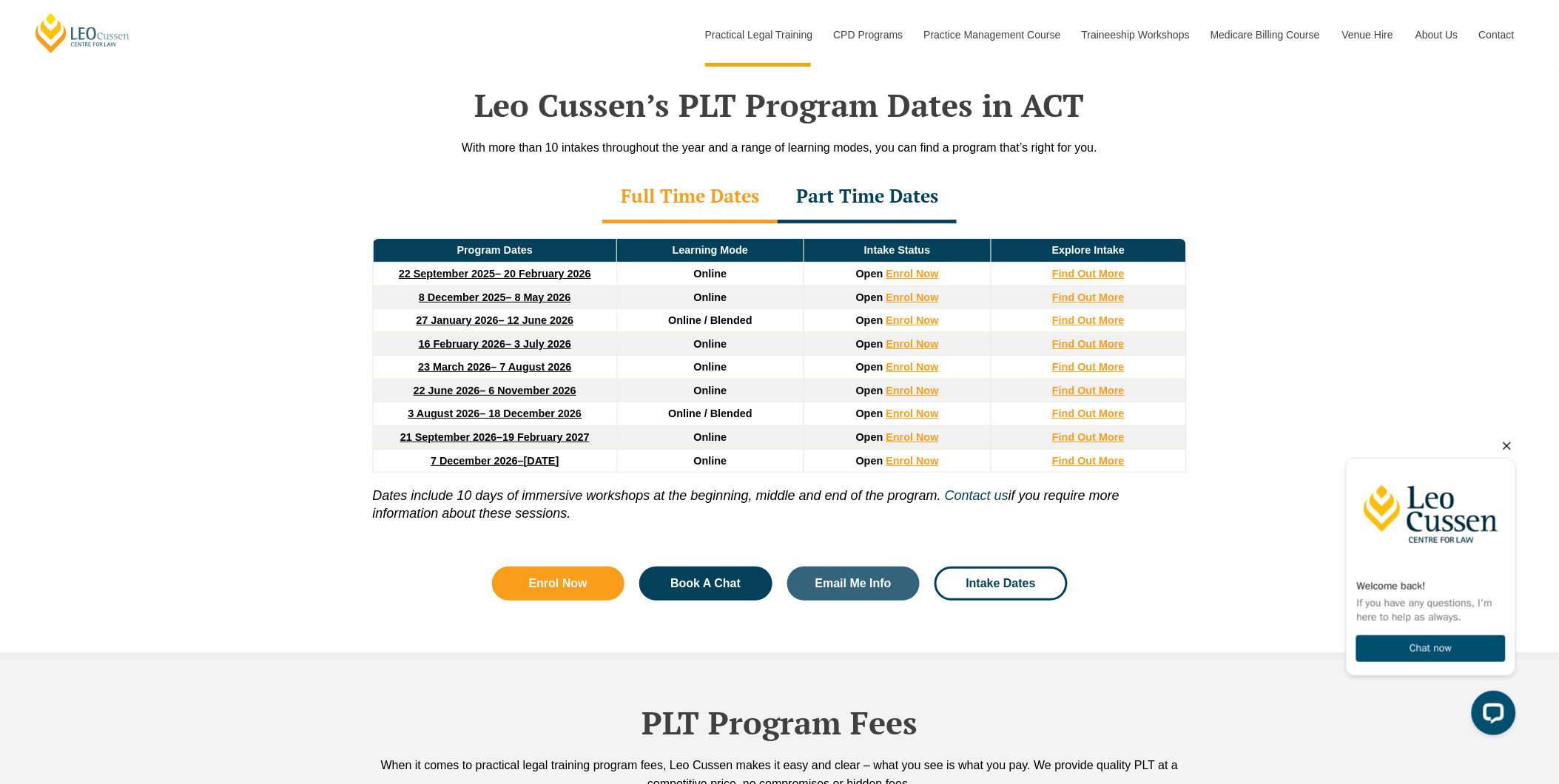 click 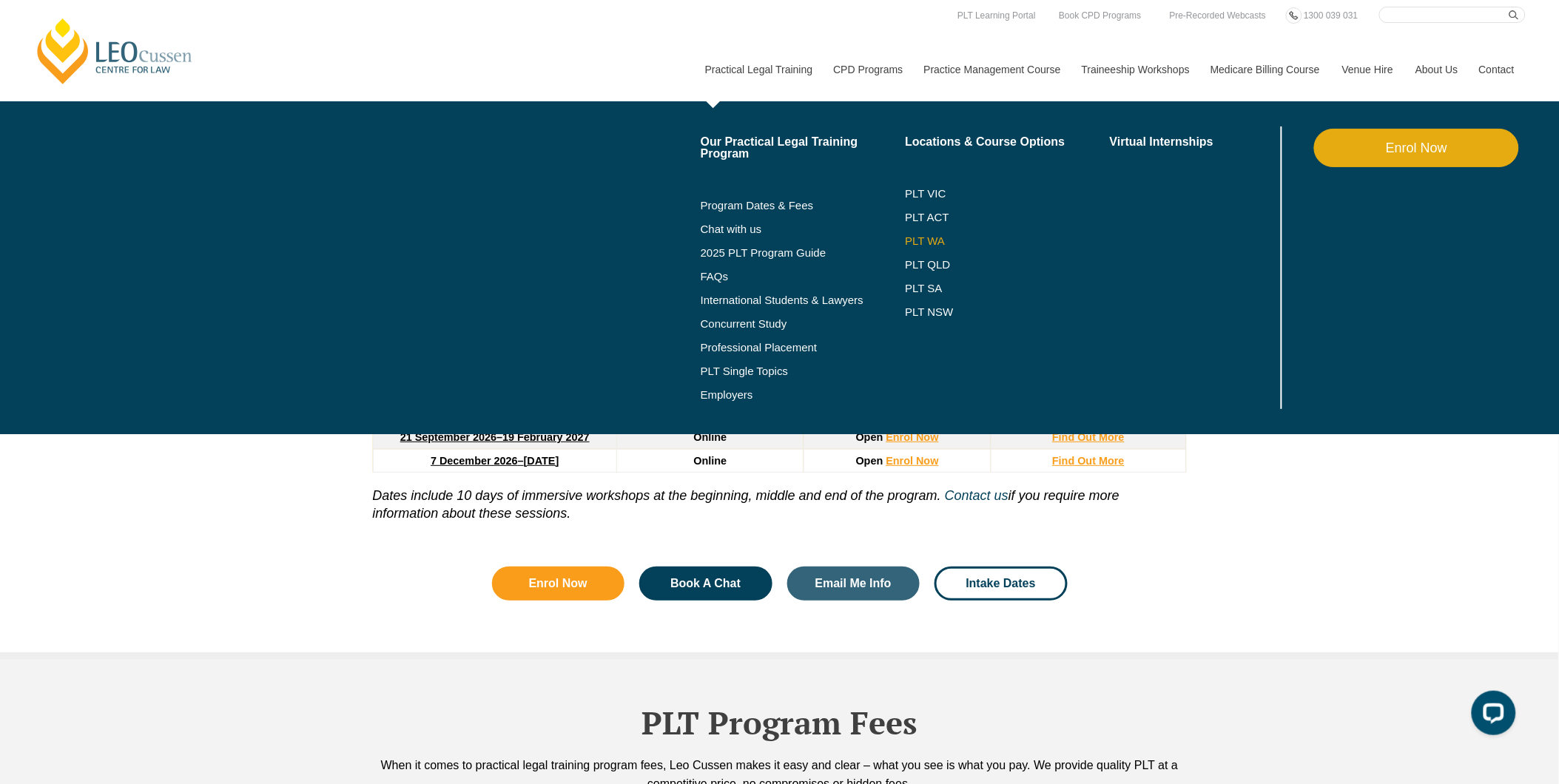 click on "PLT WA" at bounding box center [989, 241] 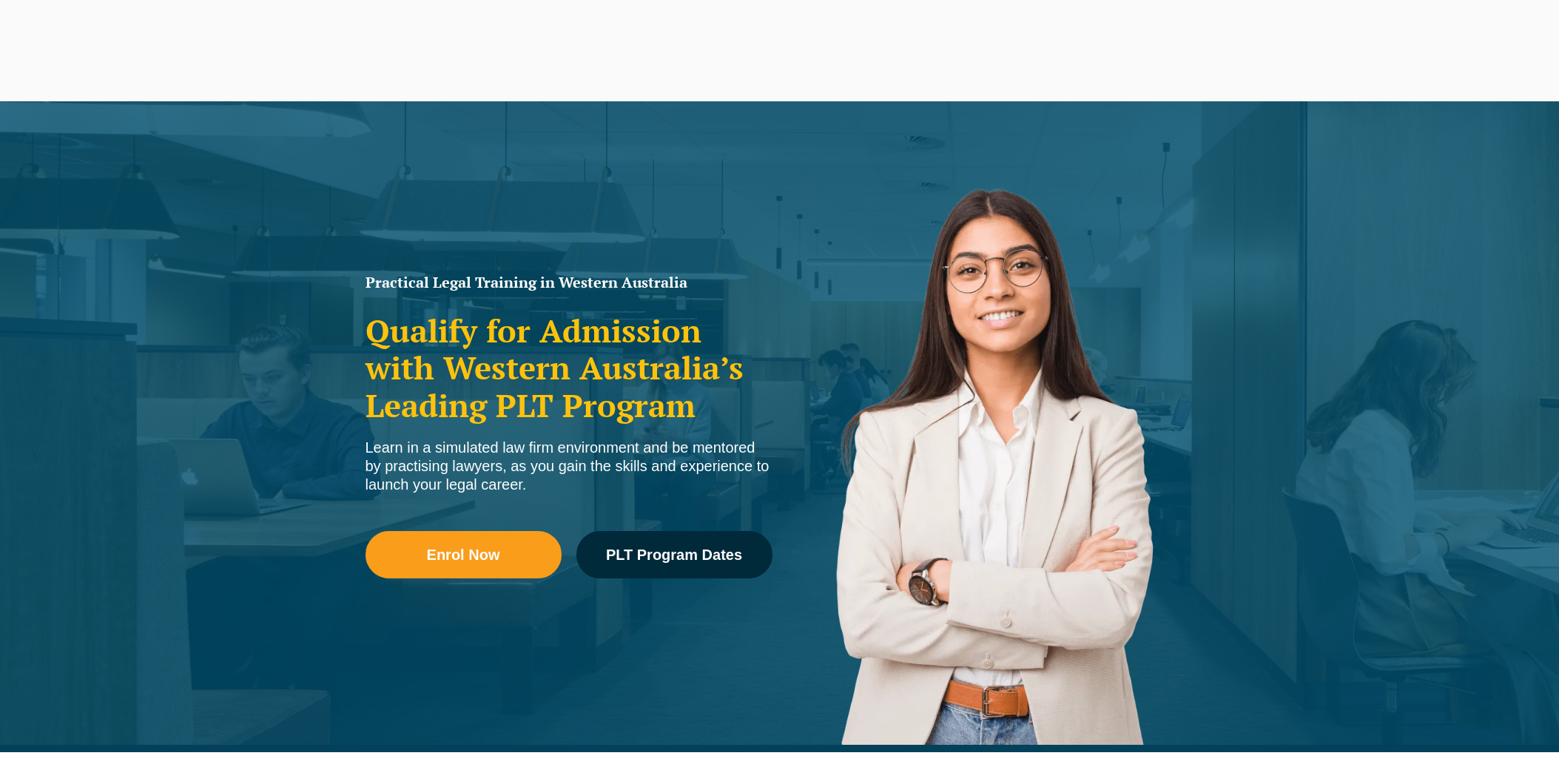 scroll, scrollTop: 0, scrollLeft: 0, axis: both 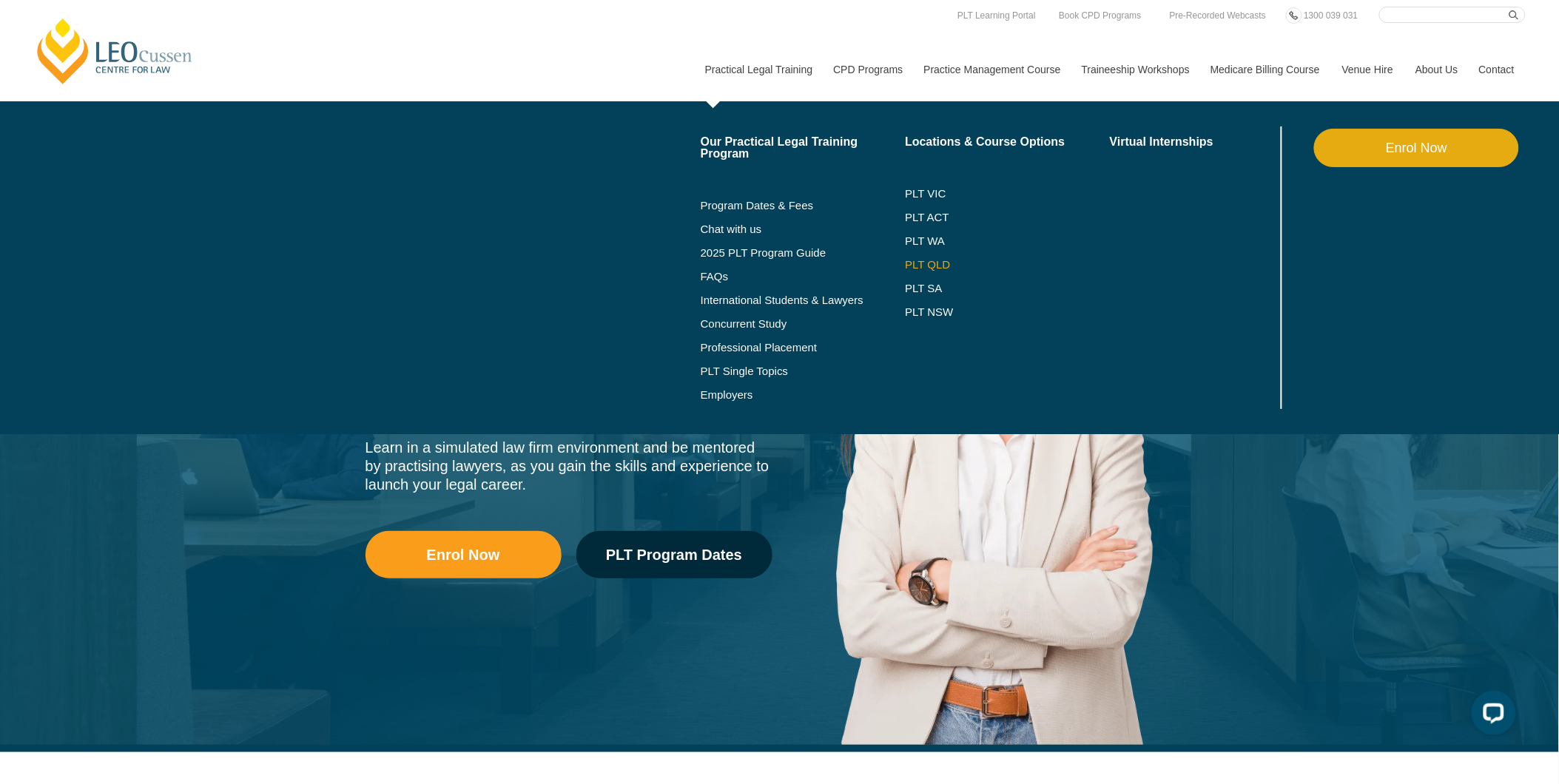 click on "PLT QLD" at bounding box center [1007, 265] 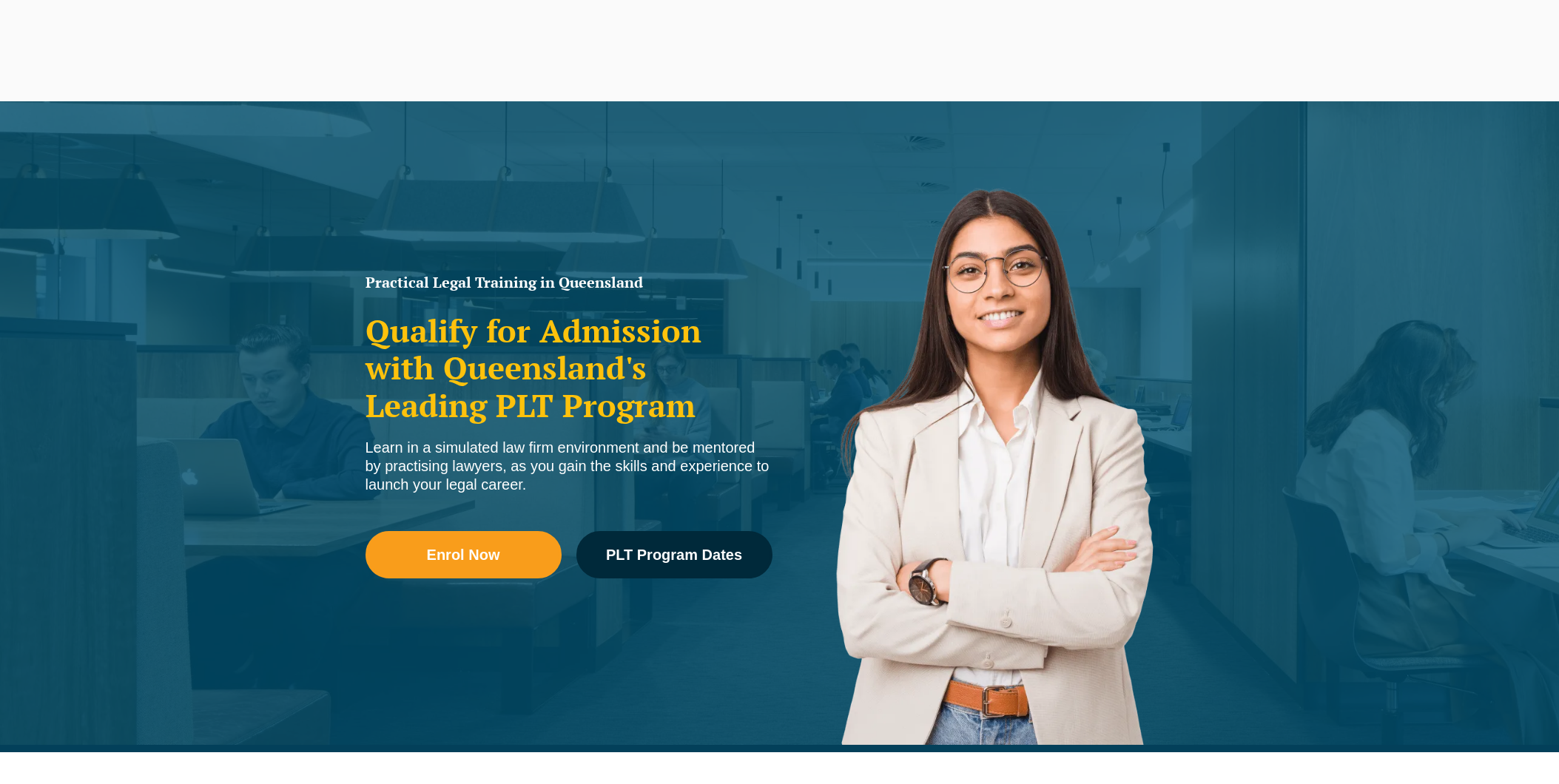 scroll, scrollTop: 0, scrollLeft: 0, axis: both 